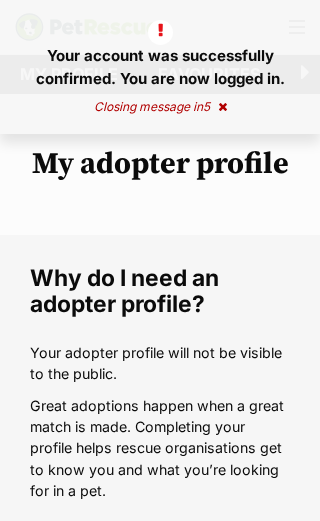 scroll, scrollTop: 0, scrollLeft: 0, axis: both 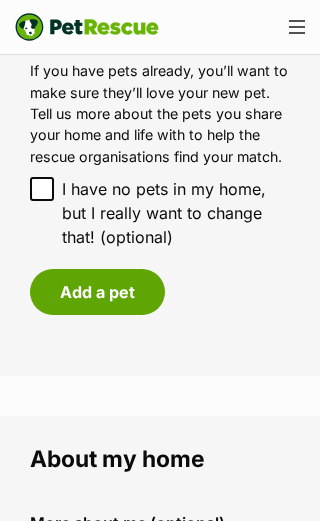 click on "Add a pet" at bounding box center (97, 292) 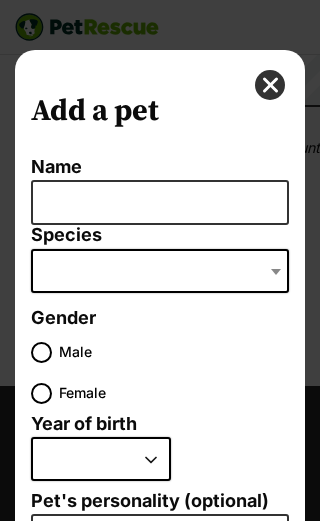 scroll, scrollTop: 0, scrollLeft: 0, axis: both 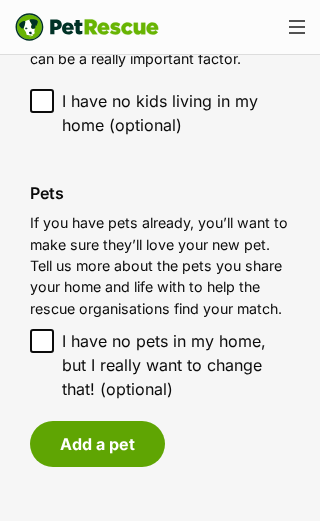 click at bounding box center (297, 27) 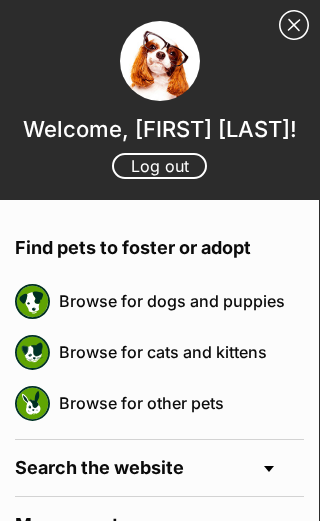 click on "Browse for dogs and puppies" at bounding box center [181, 301] 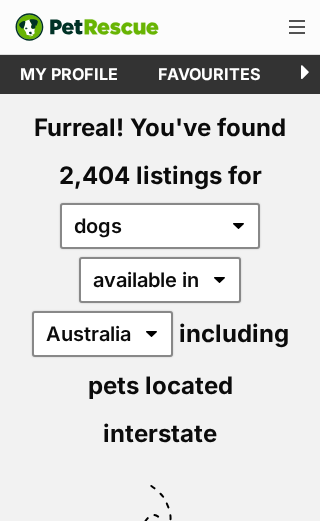 scroll, scrollTop: 0, scrollLeft: 0, axis: both 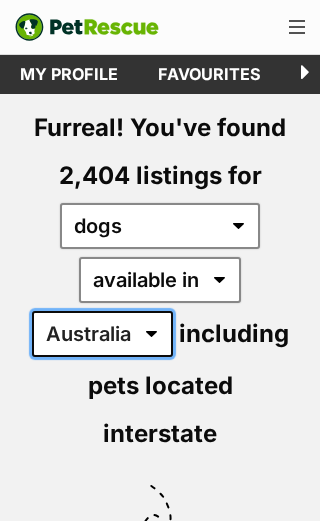 click on "Australia
ACT
NSW
NT
QLD
SA
TAS
VIC
WA" at bounding box center (102, 334) 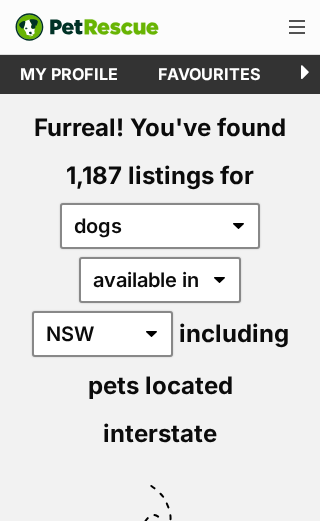 scroll, scrollTop: 0, scrollLeft: 0, axis: both 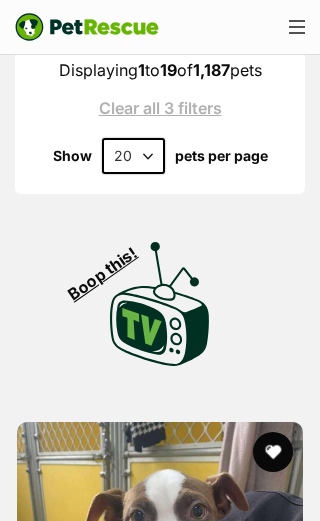 click on "20 40 60" at bounding box center [133, 156] 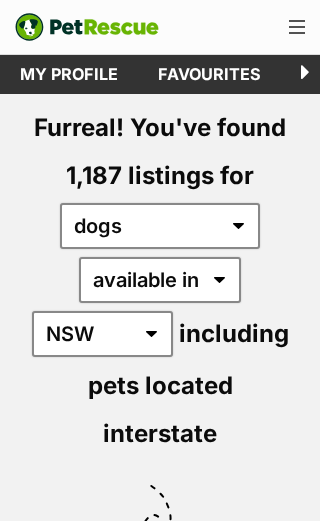 scroll, scrollTop: 33, scrollLeft: 0, axis: vertical 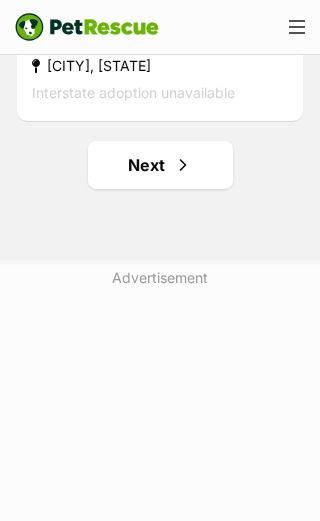 click at bounding box center (183, 165) 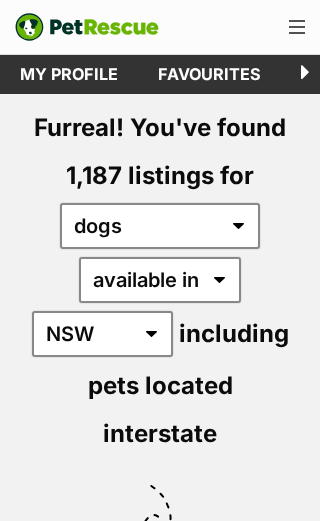 scroll, scrollTop: 25, scrollLeft: 0, axis: vertical 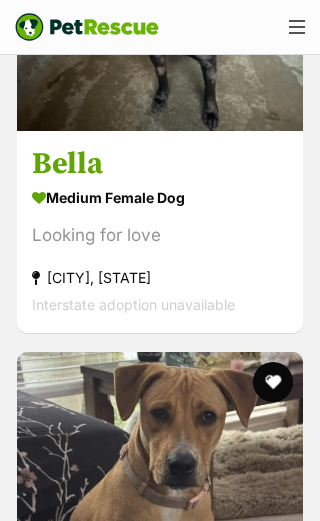 click on "medium female Dog
Looking for love
Cordeaux Heights, NSW
Interstate adoption unavailable" at bounding box center [160, 250] 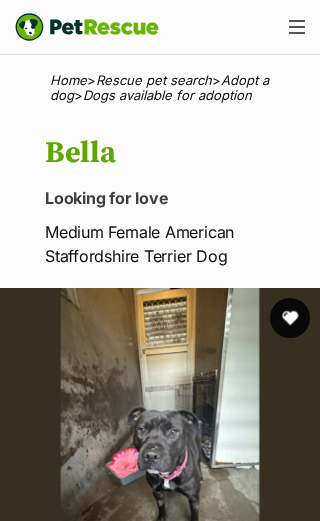 scroll, scrollTop: 279, scrollLeft: 0, axis: vertical 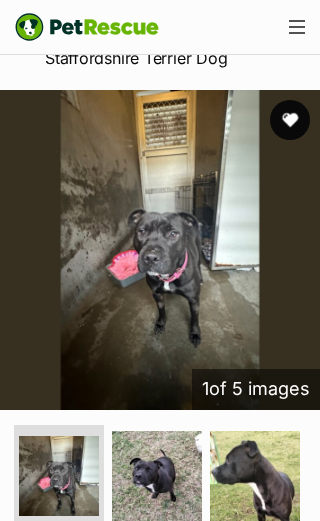 click at bounding box center [157, 476] 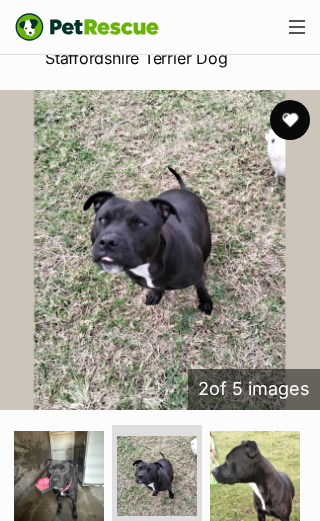 scroll, scrollTop: 0, scrollLeft: 0, axis: both 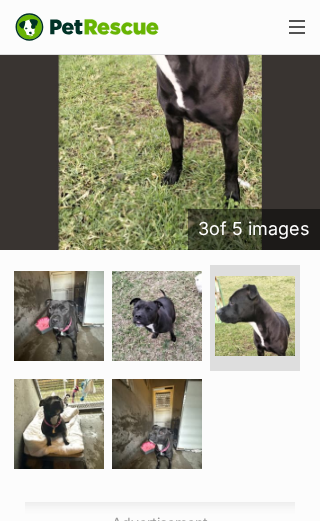 click at bounding box center [59, 424] 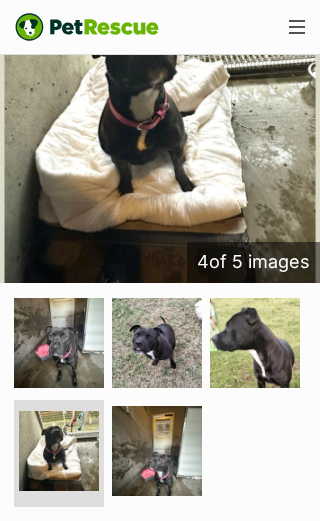 scroll, scrollTop: 548, scrollLeft: 0, axis: vertical 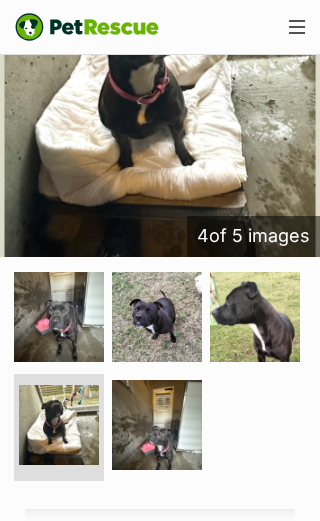 click at bounding box center [157, 425] 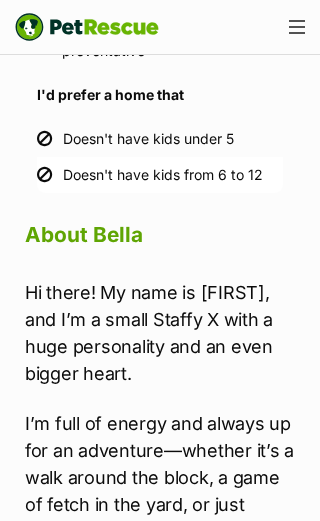 scroll, scrollTop: 0, scrollLeft: 0, axis: both 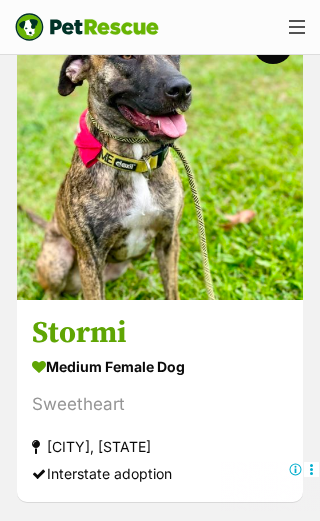 click at bounding box center (273, 9685) 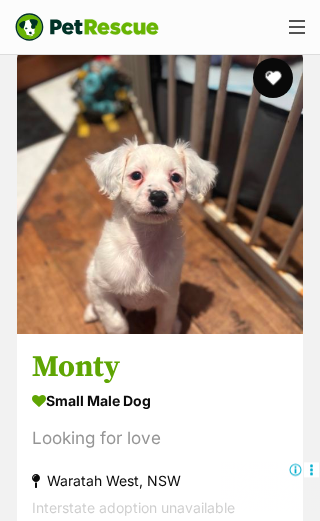 scroll, scrollTop: 21971, scrollLeft: 0, axis: vertical 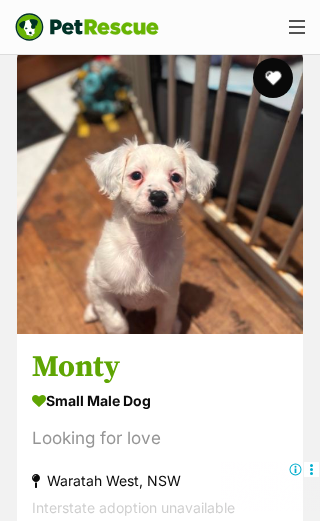 click on "Next" at bounding box center [235, 9713] 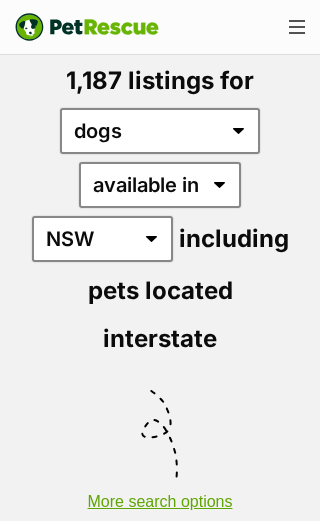 scroll, scrollTop: 326, scrollLeft: 0, axis: vertical 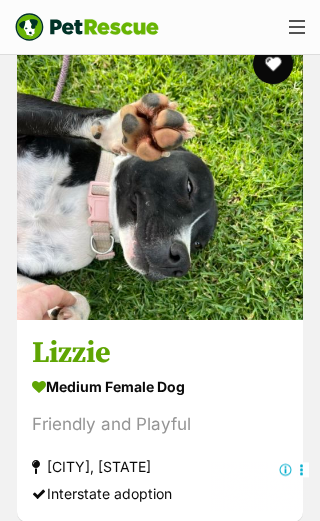 click at bounding box center [160, 177] 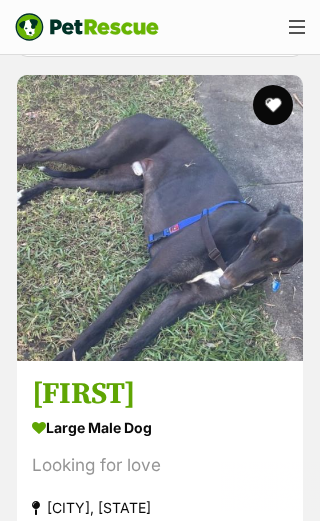 scroll, scrollTop: 18183, scrollLeft: 0, axis: vertical 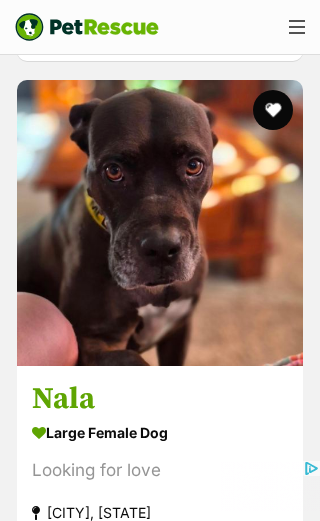 click at bounding box center (273, 110) 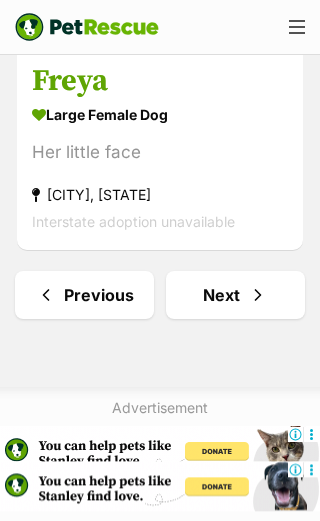 scroll, scrollTop: 31640, scrollLeft: 0, axis: vertical 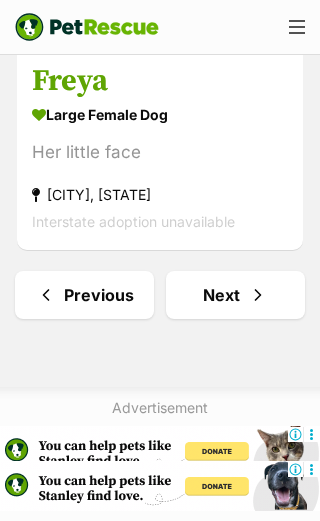 click on "Next" at bounding box center (235, 295) 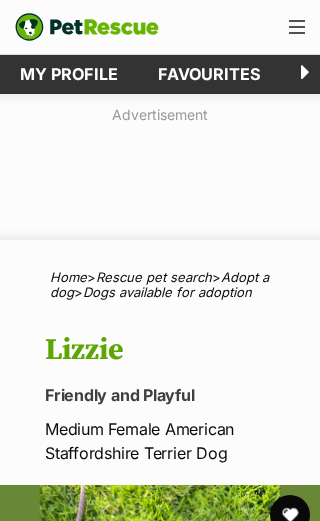scroll, scrollTop: 0, scrollLeft: 0, axis: both 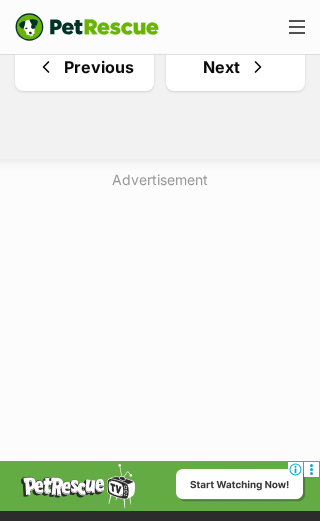 click on "Next" at bounding box center (235, 67) 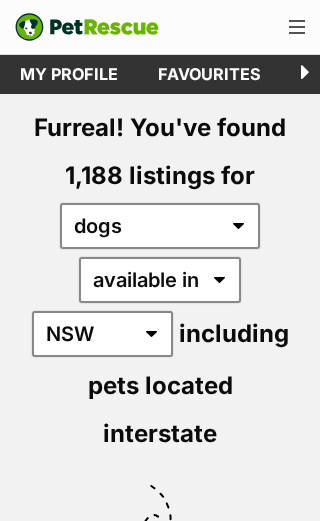 scroll, scrollTop: 0, scrollLeft: 0, axis: both 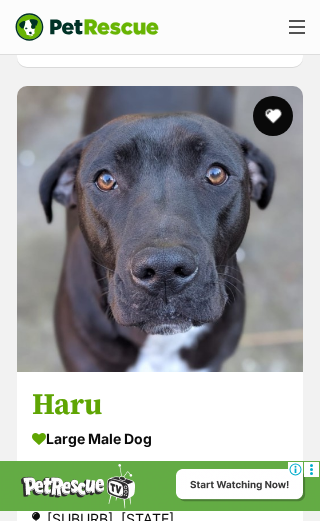 click at bounding box center [273, 116] 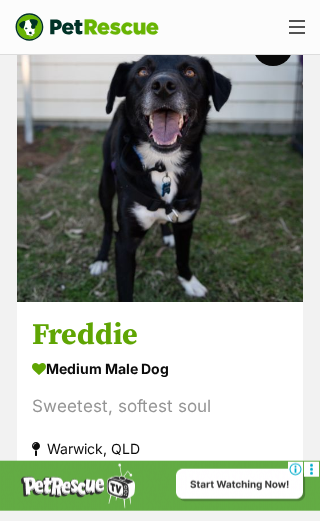 scroll, scrollTop: 12871, scrollLeft: 0, axis: vertical 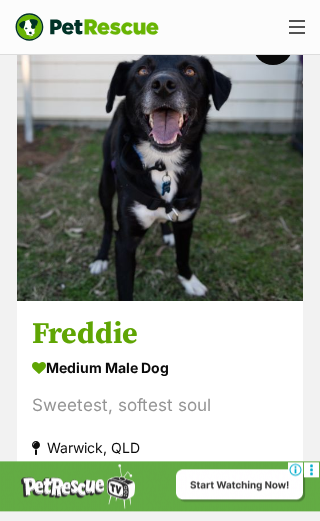 click at bounding box center (160, 158) 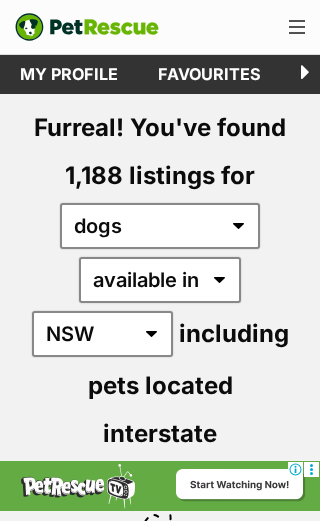 scroll, scrollTop: 12904, scrollLeft: 0, axis: vertical 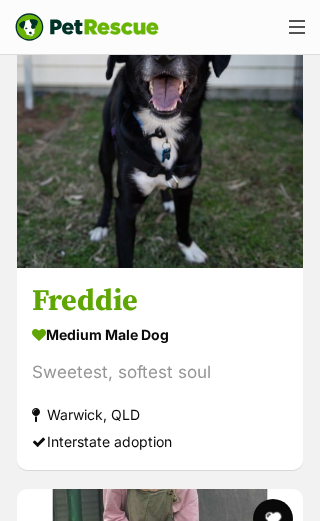 click on "medium male Dog" at bounding box center (160, 334) 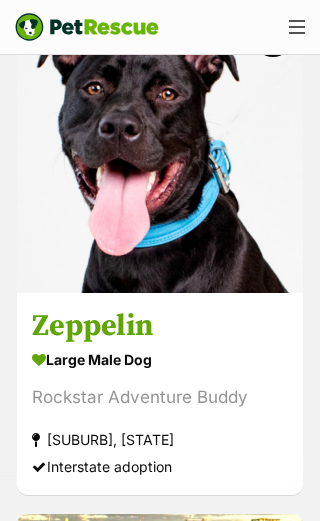 scroll, scrollTop: 20700, scrollLeft: 0, axis: vertical 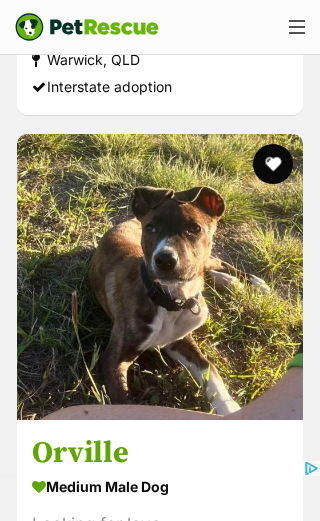 click on "Next" at bounding box center [235, 15888] 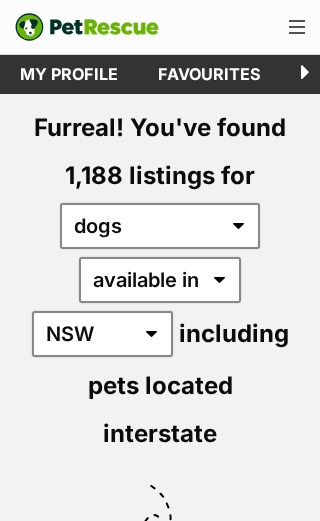scroll, scrollTop: 0, scrollLeft: 0, axis: both 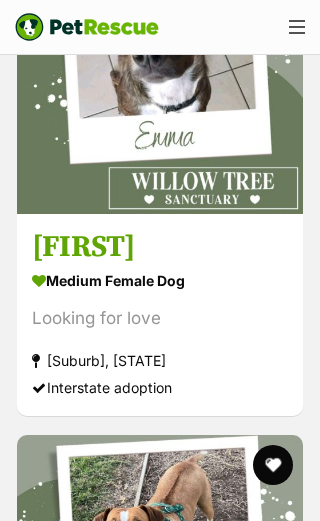 click on "Emma" at bounding box center [160, 247] 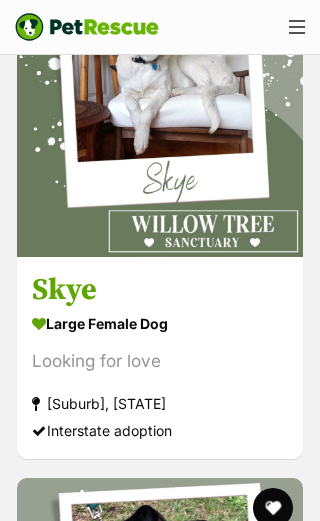 scroll, scrollTop: 5902, scrollLeft: 0, axis: vertical 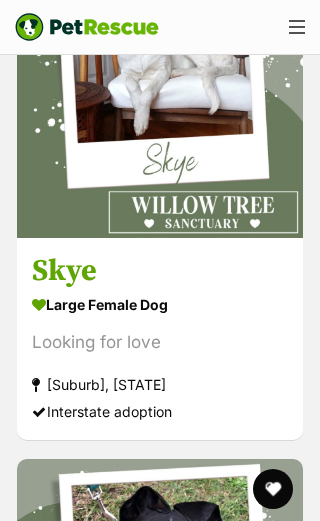 click at bounding box center [160, 95] 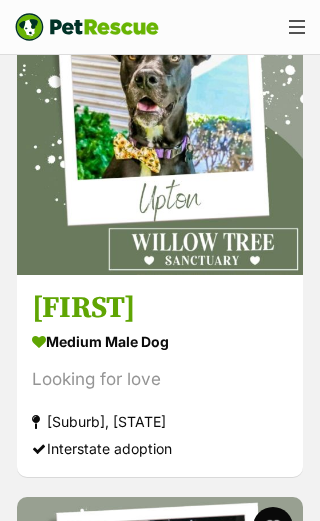 scroll, scrollTop: 9089, scrollLeft: 0, axis: vertical 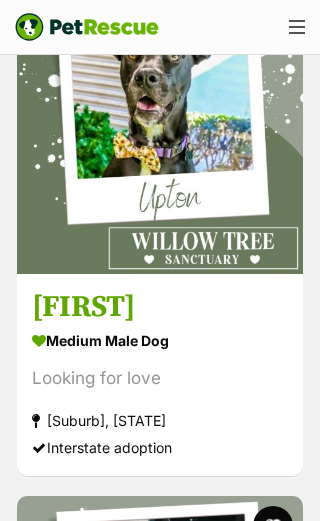 click at bounding box center (160, 131) 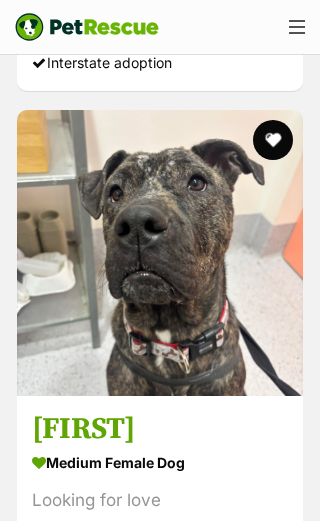 scroll, scrollTop: 14041, scrollLeft: 0, axis: vertical 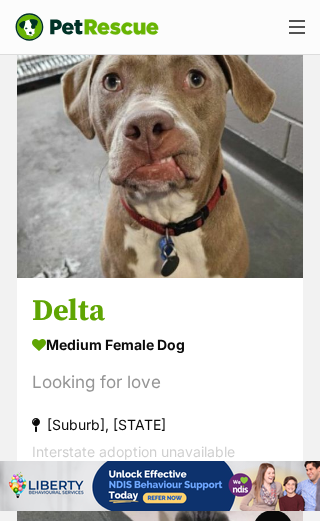 click at bounding box center (160, 135) 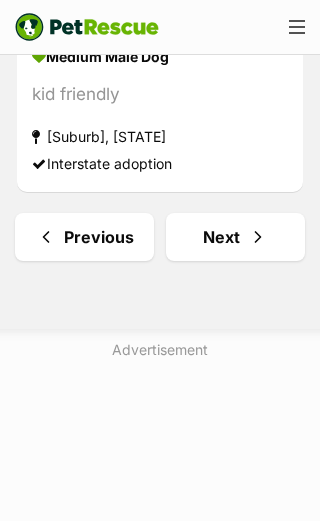 scroll, scrollTop: 31657, scrollLeft: 0, axis: vertical 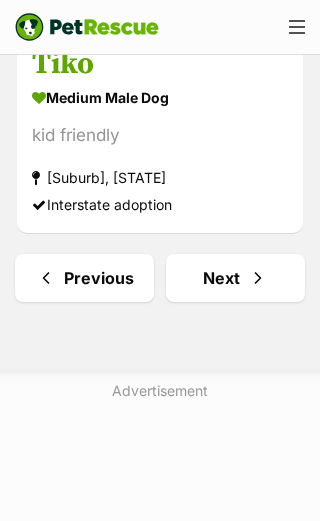 click on "Next" at bounding box center [235, 278] 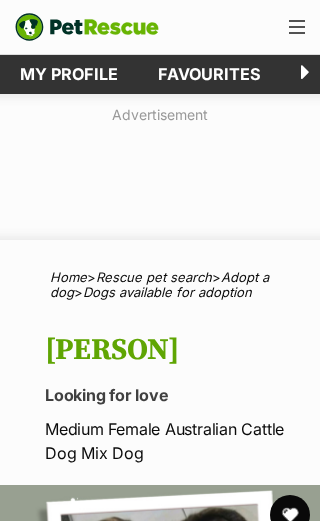 scroll, scrollTop: 0, scrollLeft: 0, axis: both 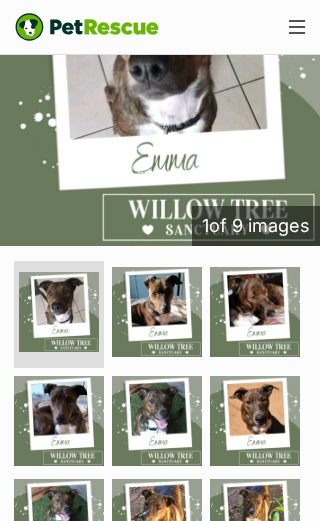 click at bounding box center [157, 312] 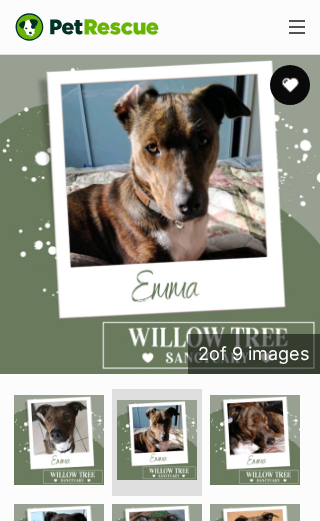 scroll, scrollTop: 431, scrollLeft: 0, axis: vertical 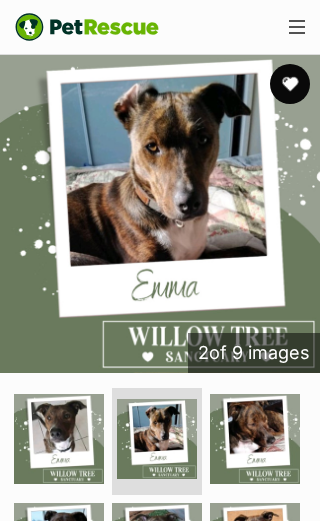 click at bounding box center [255, 439] 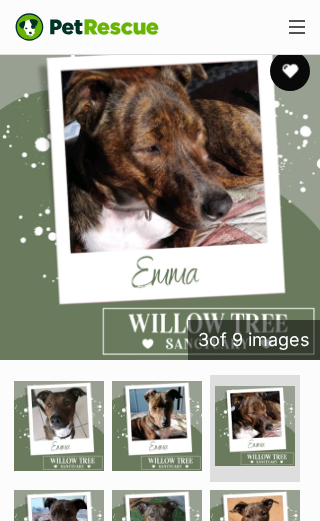 scroll, scrollTop: 543, scrollLeft: 0, axis: vertical 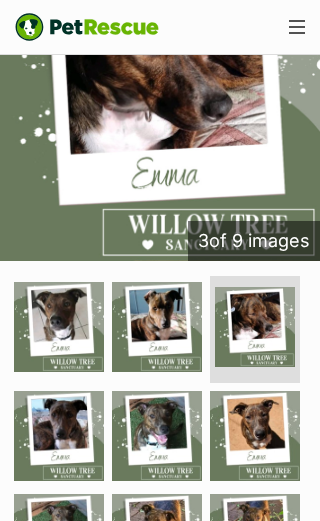 click at bounding box center [255, 436] 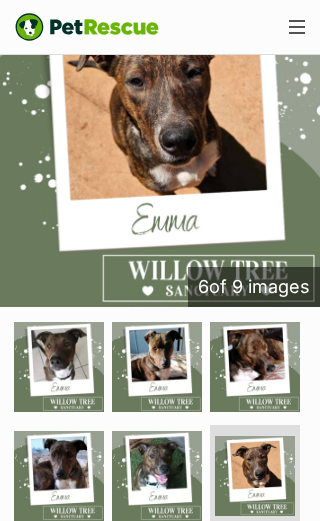 scroll, scrollTop: 499, scrollLeft: 0, axis: vertical 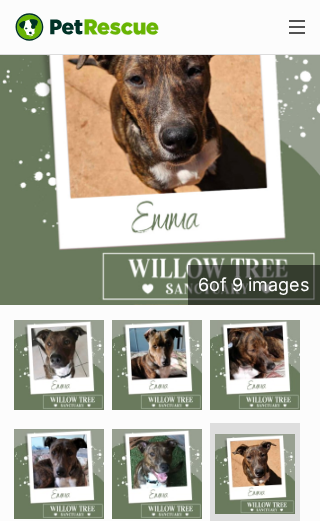 click at bounding box center [157, 474] 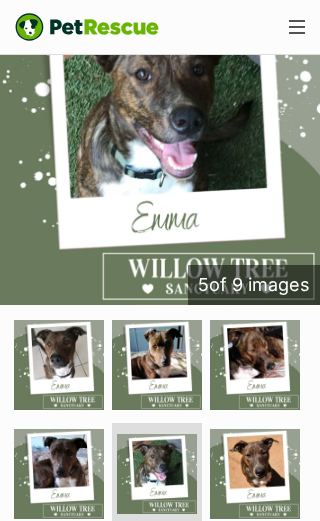 click at bounding box center [59, 474] 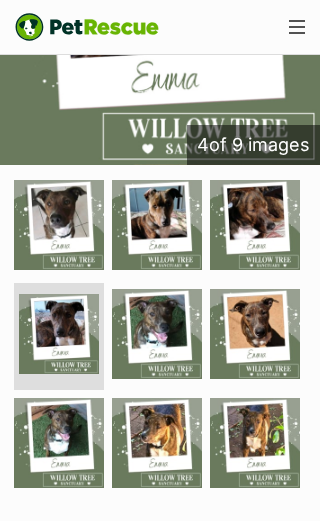 scroll, scrollTop: 640, scrollLeft: 0, axis: vertical 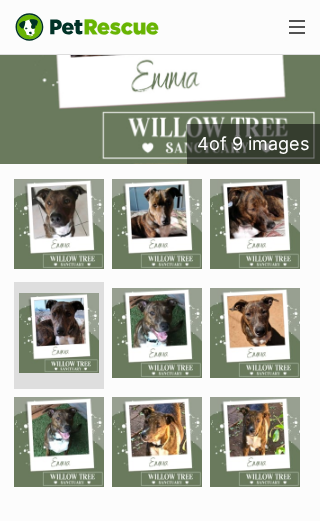 click at bounding box center [255, 442] 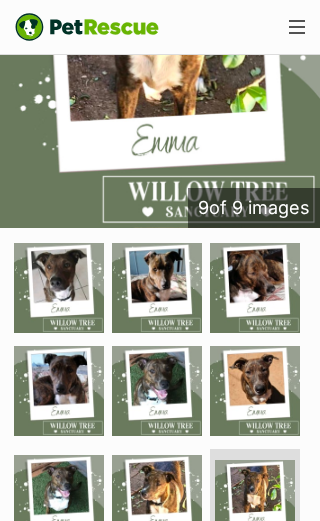 scroll, scrollTop: 578, scrollLeft: 0, axis: vertical 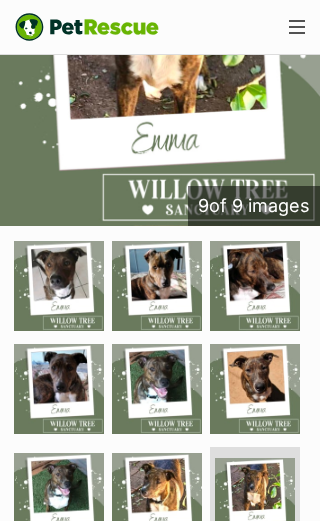 click at bounding box center (157, 498) 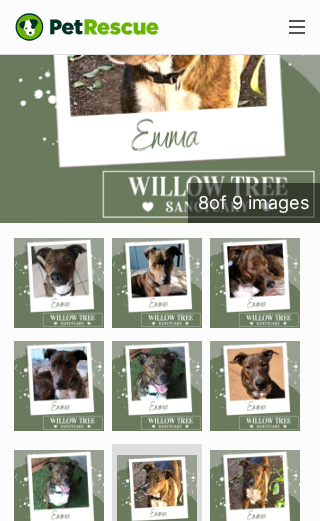 scroll, scrollTop: 582, scrollLeft: 0, axis: vertical 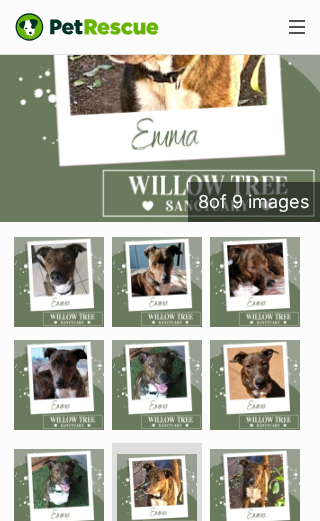 click at bounding box center (59, 494) 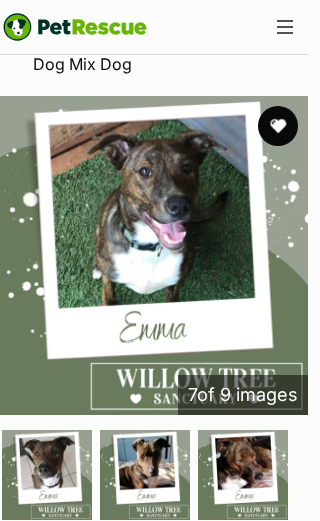 scroll, scrollTop: 0, scrollLeft: 0, axis: both 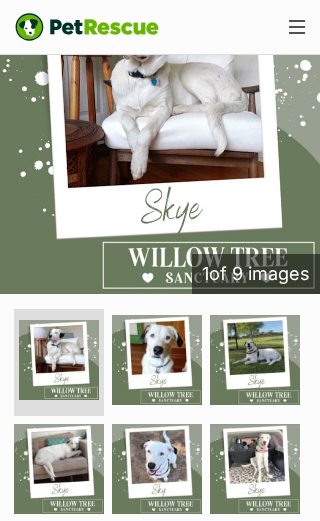 click at bounding box center (157, 469) 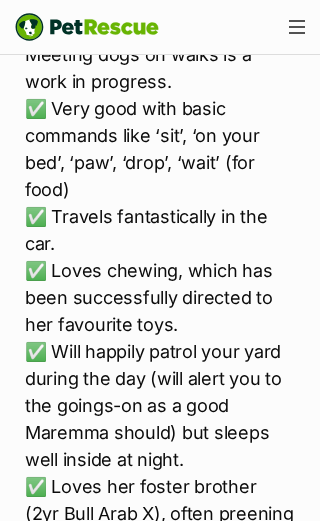 scroll, scrollTop: 5060, scrollLeft: 0, axis: vertical 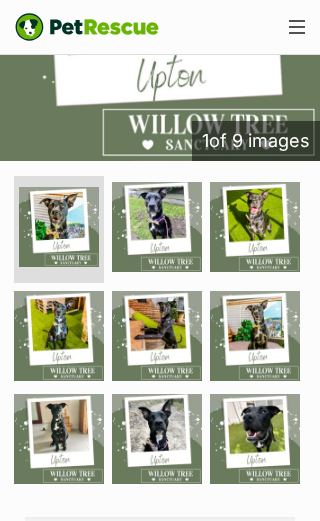 click at bounding box center (255, 439) 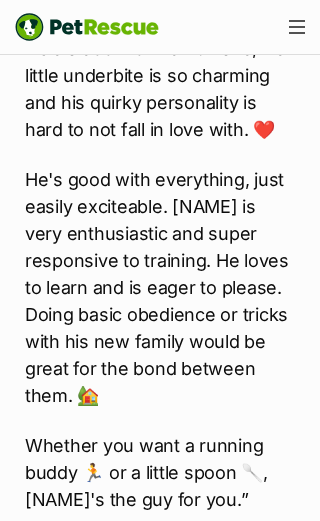 scroll, scrollTop: 3608, scrollLeft: 0, axis: vertical 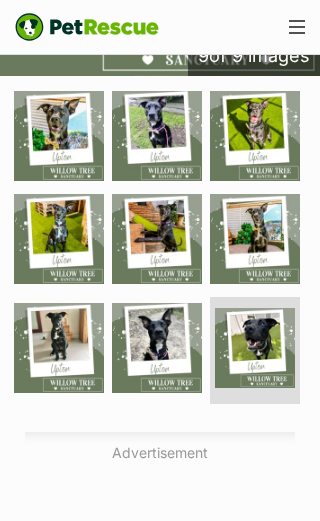 click at bounding box center [157, 348] 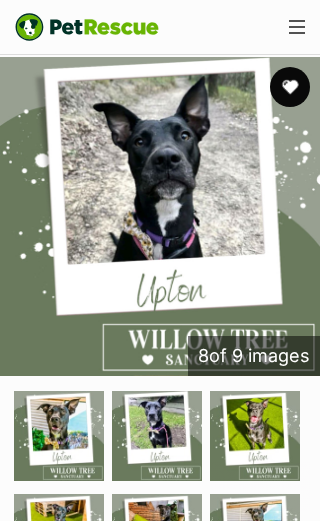 scroll, scrollTop: 0, scrollLeft: 0, axis: both 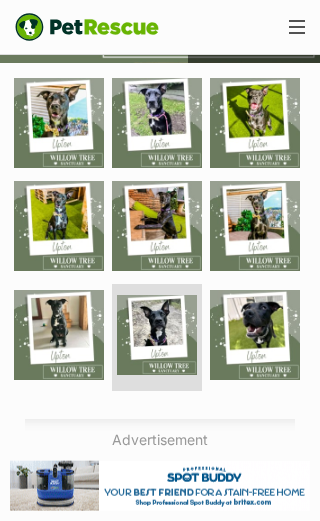 click at bounding box center (59, 335) 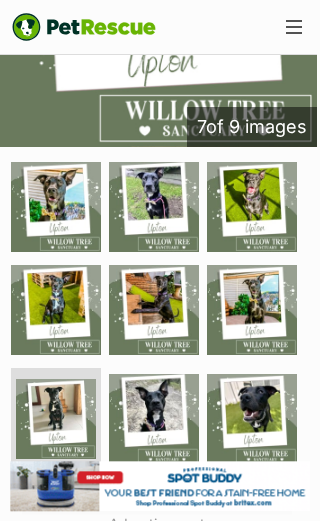 scroll, scrollTop: 636, scrollLeft: 3, axis: both 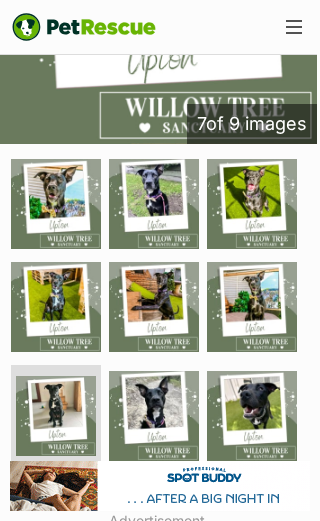 click at bounding box center (252, 307) 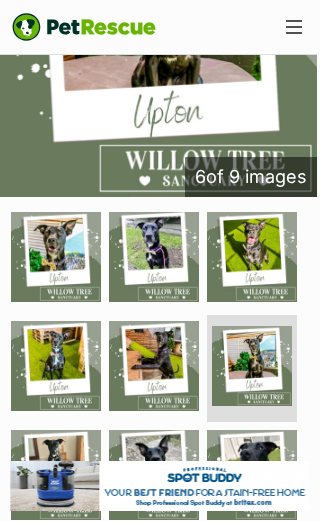 scroll, scrollTop: 583, scrollLeft: 3, axis: both 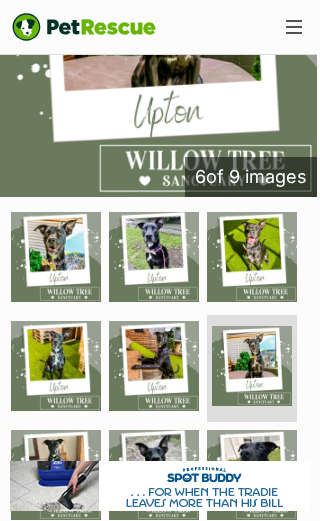 click at bounding box center [154, 366] 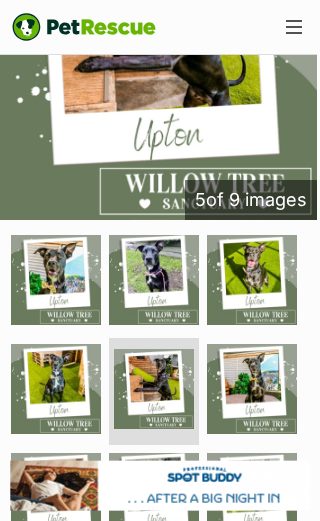 scroll, scrollTop: 566, scrollLeft: 3, axis: both 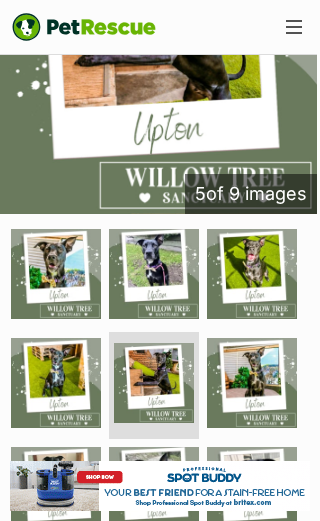 click at bounding box center [56, 383] 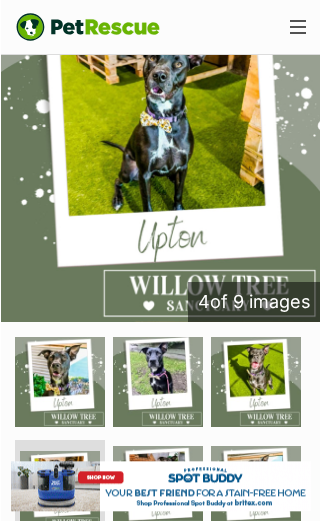 scroll, scrollTop: 459, scrollLeft: 0, axis: vertical 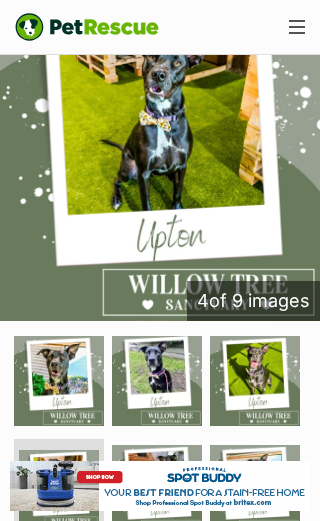 click at bounding box center (255, 381) 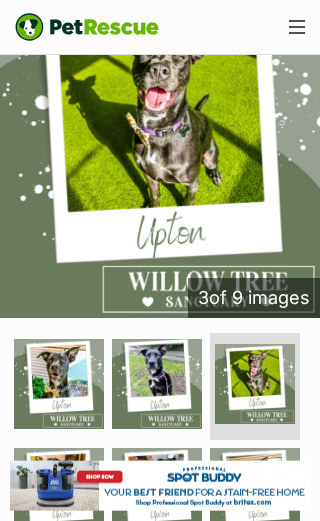 scroll, scrollTop: 463, scrollLeft: 0, axis: vertical 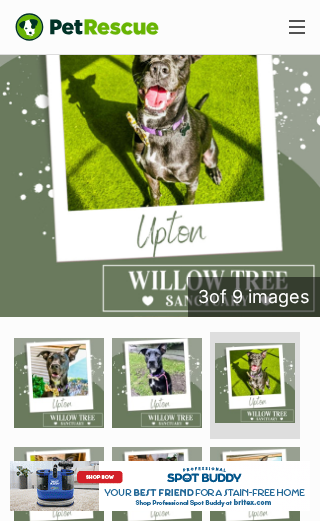click at bounding box center (157, 383) 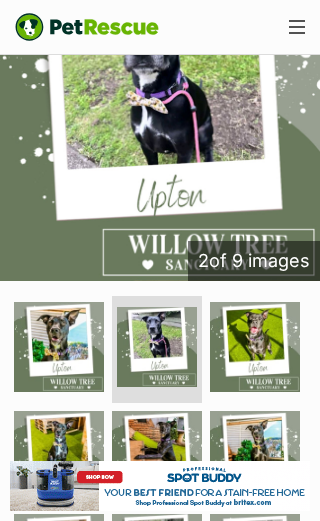 scroll, scrollTop: 496, scrollLeft: 0, axis: vertical 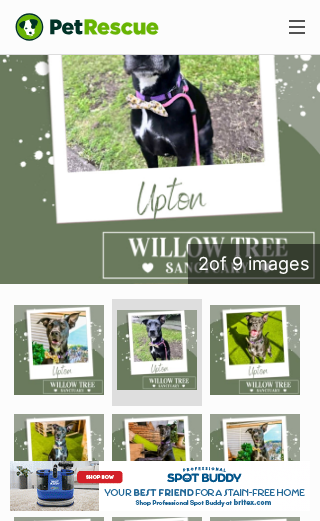 click at bounding box center (59, 350) 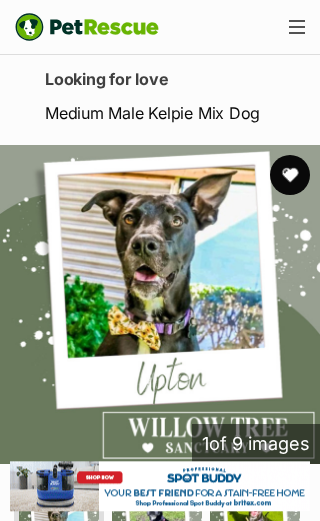 scroll, scrollTop: 315, scrollLeft: 0, axis: vertical 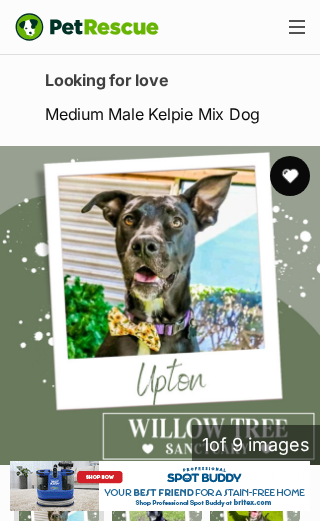 click at bounding box center [290, 176] 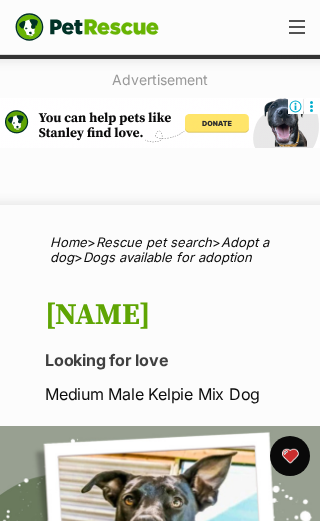 scroll, scrollTop: 0, scrollLeft: 0, axis: both 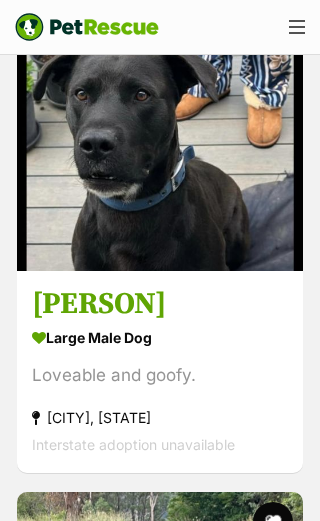 click at bounding box center [160, 128] 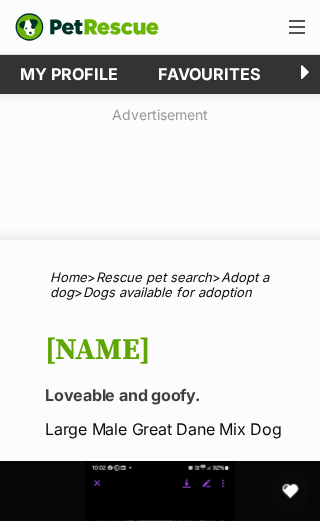 scroll, scrollTop: 0, scrollLeft: 0, axis: both 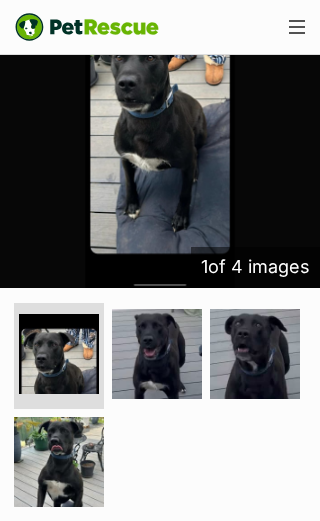 click at bounding box center (59, 462) 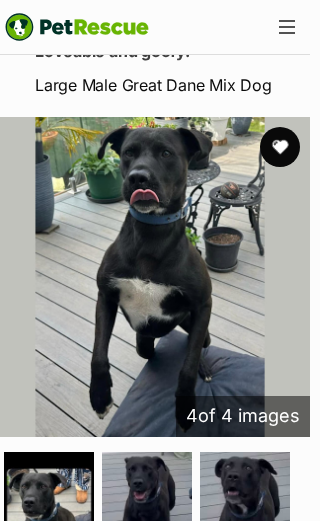 scroll, scrollTop: 357, scrollLeft: 11, axis: both 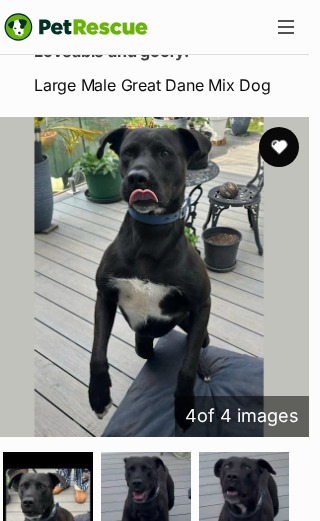 click at bounding box center (244, 497) 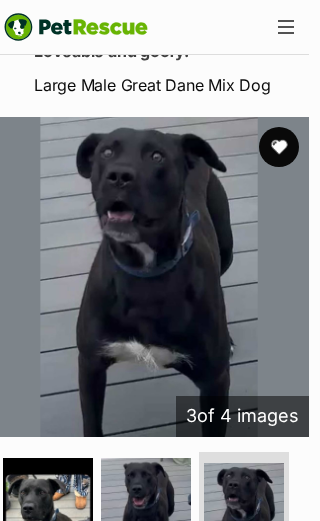 scroll, scrollTop: 0, scrollLeft: 0, axis: both 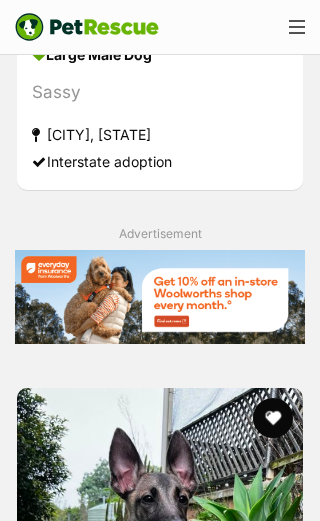 click at bounding box center (160, 1039) 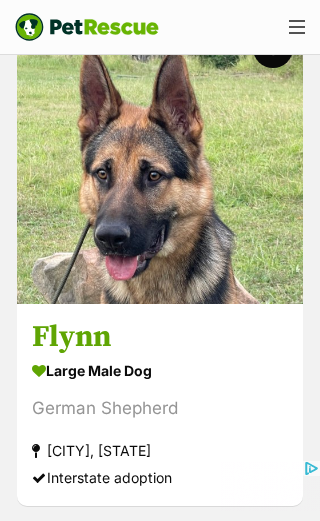 scroll, scrollTop: 0, scrollLeft: 0, axis: both 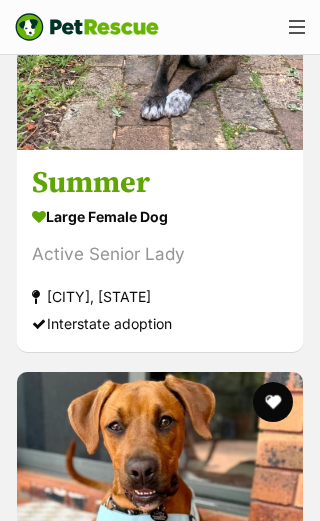 click at bounding box center (160, 1022) 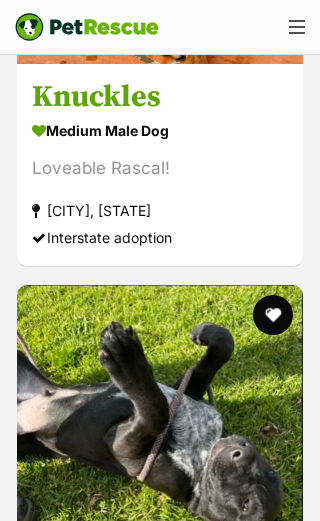 scroll, scrollTop: 0, scrollLeft: 0, axis: both 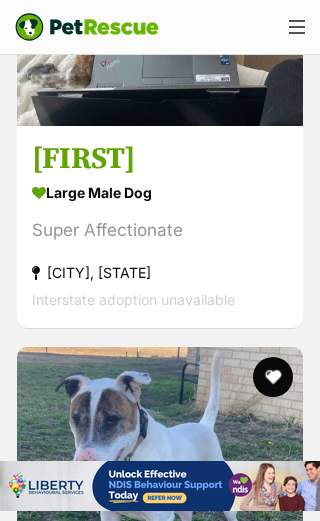 click at bounding box center [160, 997] 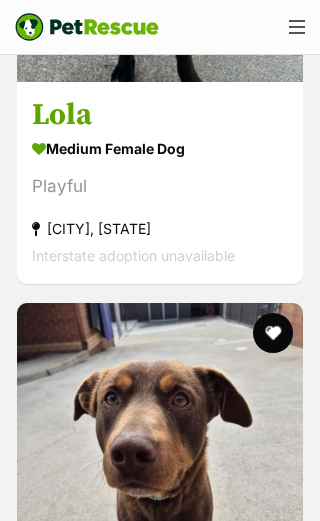 scroll, scrollTop: 18638, scrollLeft: 0, axis: vertical 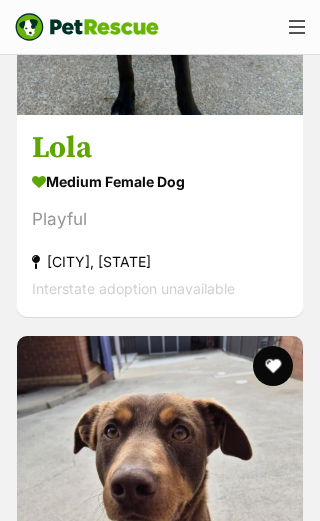 click at bounding box center (160, 987) 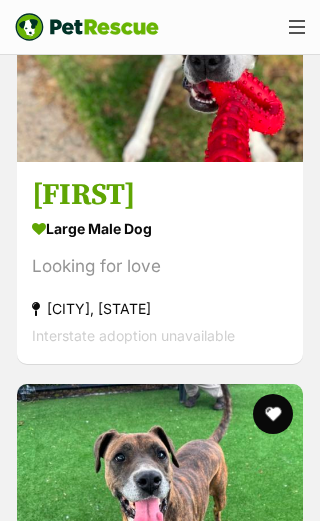 scroll, scrollTop: 0, scrollLeft: 0, axis: both 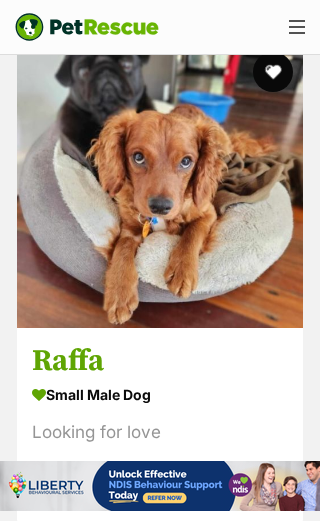click on "Next" at bounding box center (235, 1082) 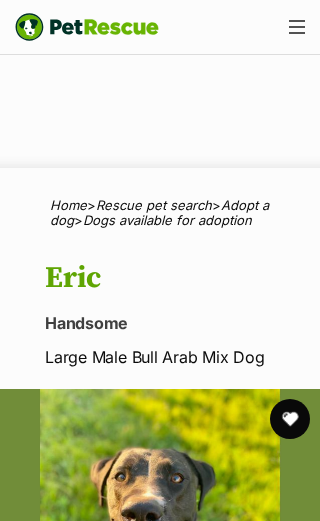 scroll, scrollTop: 92, scrollLeft: 0, axis: vertical 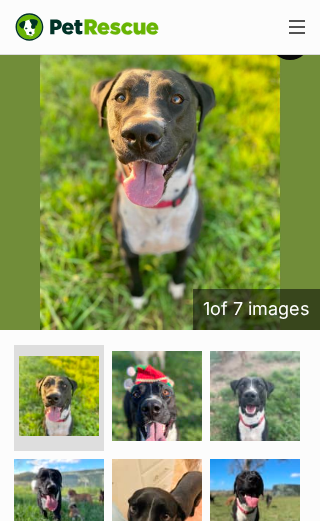 click at bounding box center (255, 396) 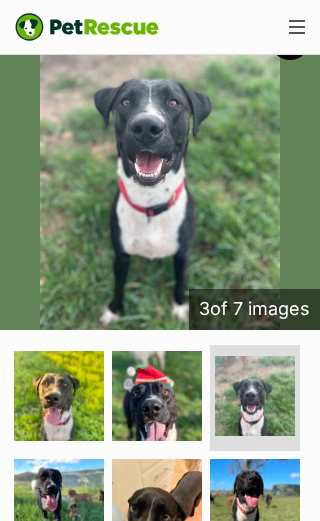 click at bounding box center (157, 396) 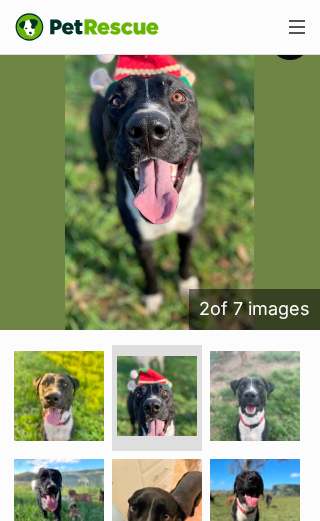 click at bounding box center (255, 504) 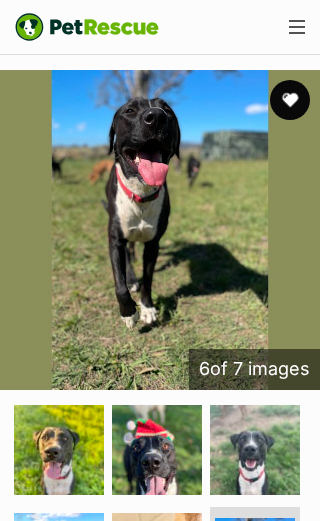 scroll, scrollTop: 391, scrollLeft: 0, axis: vertical 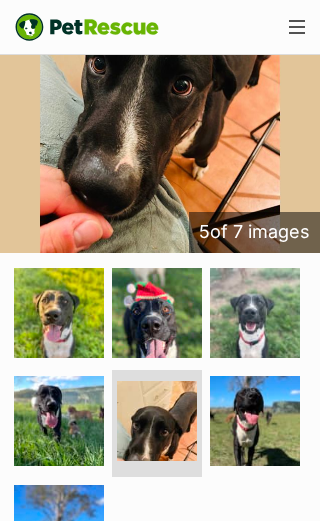 click at bounding box center [59, 530] 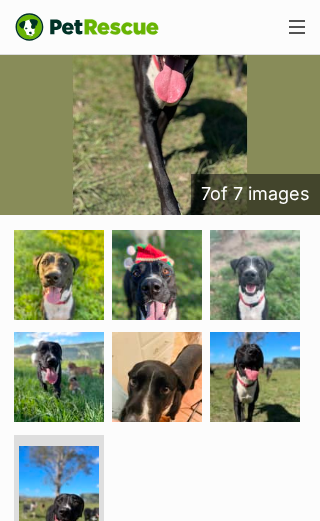 click at bounding box center (59, 377) 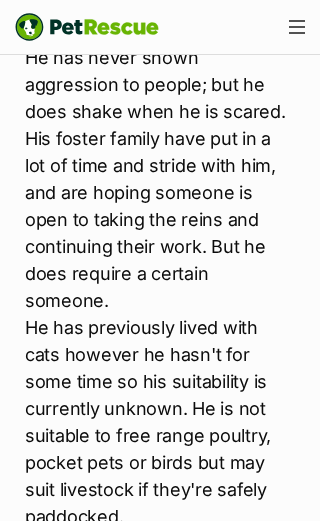 scroll, scrollTop: 3841, scrollLeft: 0, axis: vertical 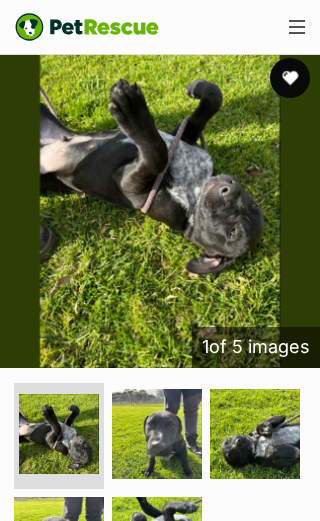 click at bounding box center (157, 434) 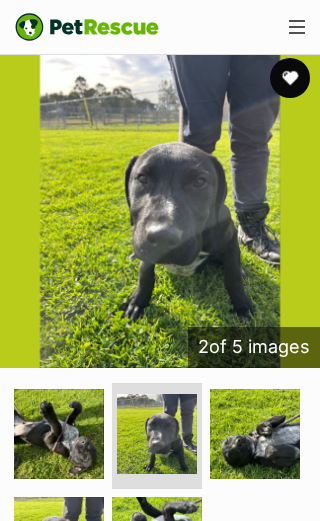 scroll, scrollTop: 0, scrollLeft: 0, axis: both 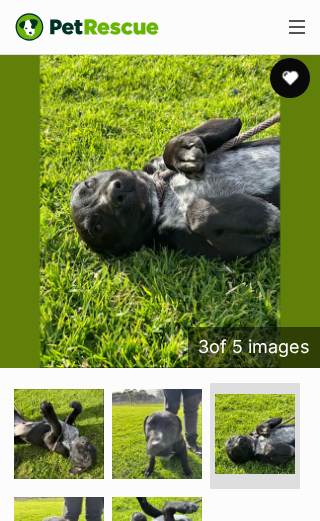 click at bounding box center (157, 542) 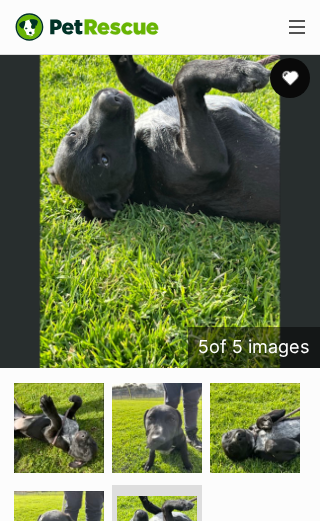 click at bounding box center (59, 536) 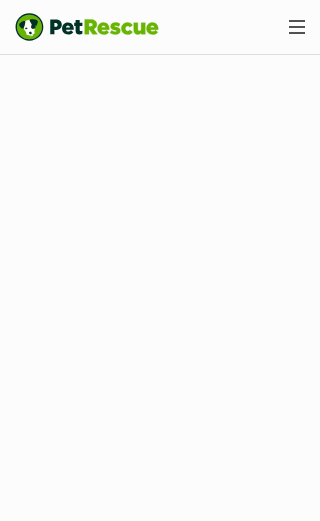 scroll, scrollTop: 1121, scrollLeft: 0, axis: vertical 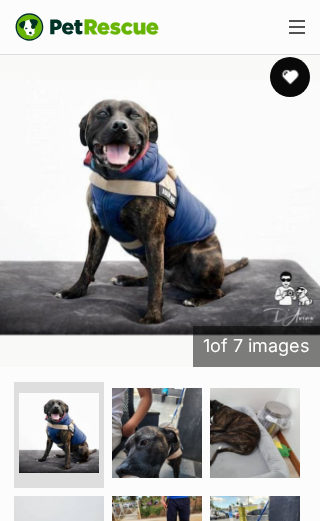 click at bounding box center (157, 433) 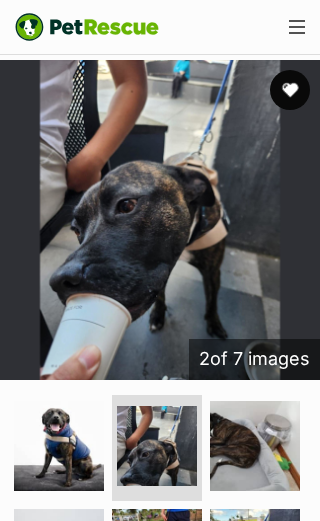 scroll, scrollTop: 0, scrollLeft: 0, axis: both 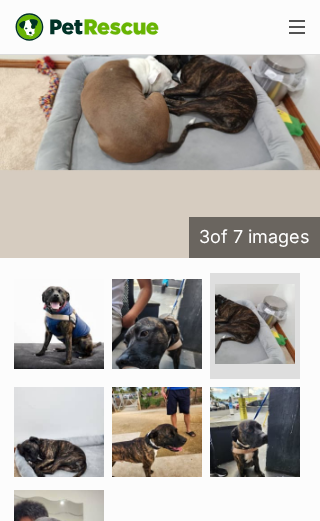 click at bounding box center [255, 432] 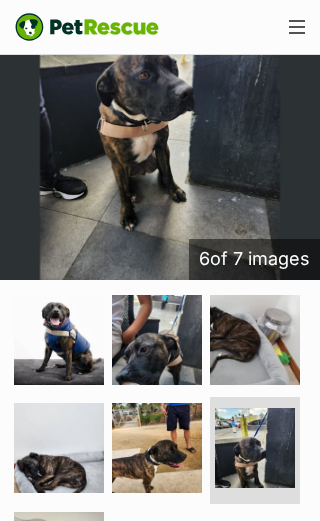 scroll, scrollTop: 547, scrollLeft: 0, axis: vertical 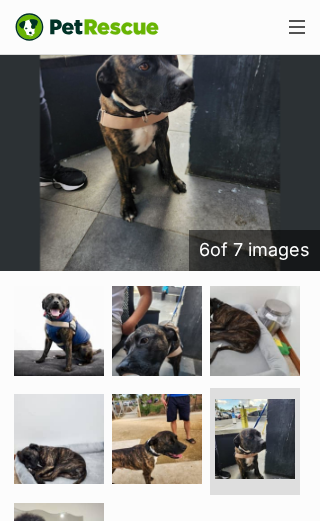 click at bounding box center [157, 439] 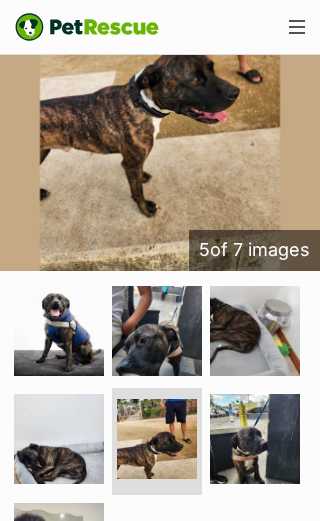 scroll, scrollTop: 0, scrollLeft: 0, axis: both 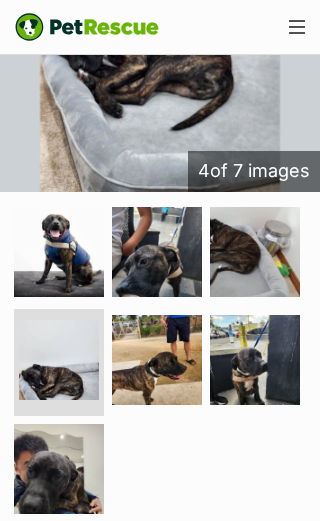 click at bounding box center (59, 469) 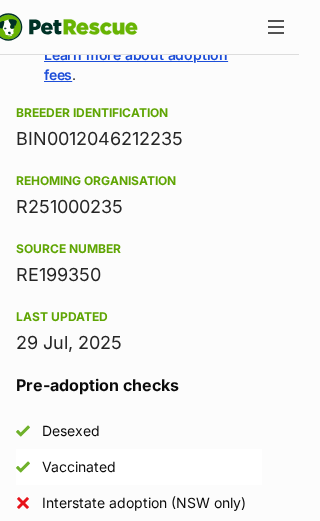 scroll, scrollTop: 2219, scrollLeft: 24, axis: both 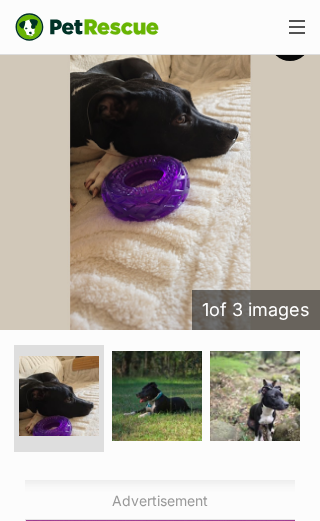 click at bounding box center (157, 396) 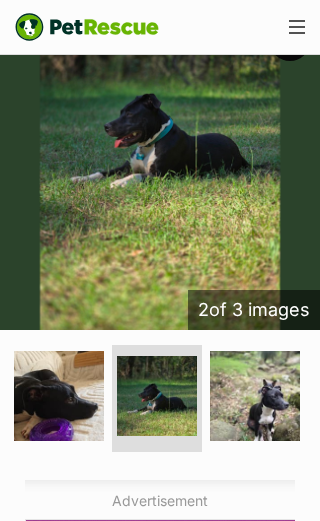 click at bounding box center [255, 396] 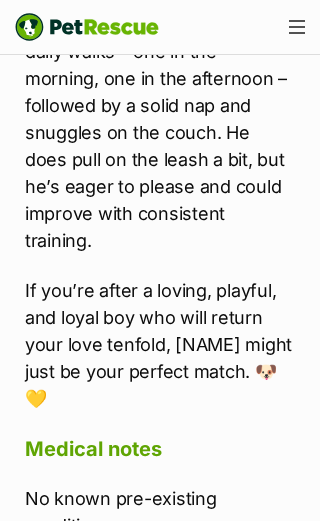 scroll, scrollTop: 3223, scrollLeft: 0, axis: vertical 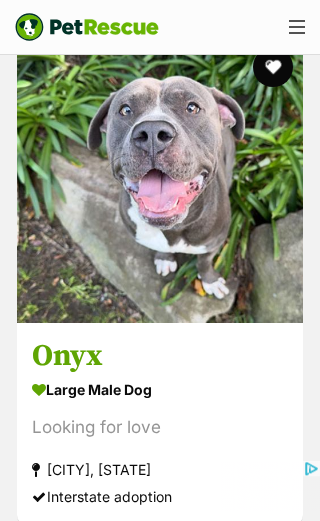 click at bounding box center [160, 180] 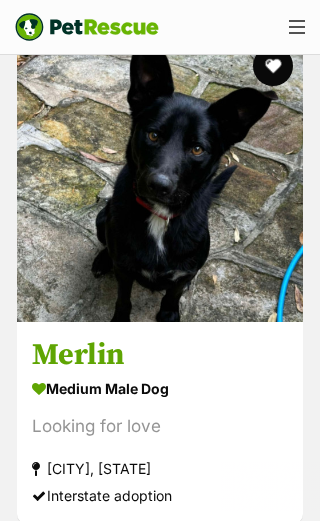scroll, scrollTop: 17483, scrollLeft: 0, axis: vertical 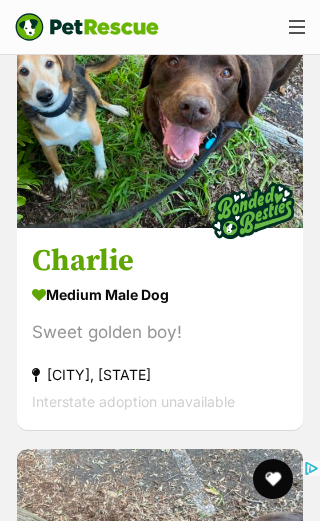 click at bounding box center (160, 85) 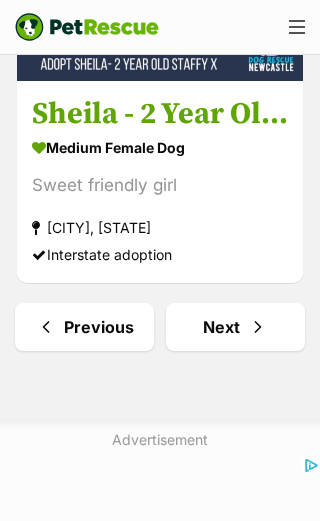 scroll, scrollTop: 31358, scrollLeft: 0, axis: vertical 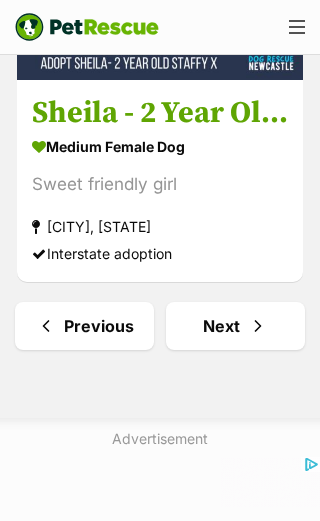 click on "Next" at bounding box center (235, 326) 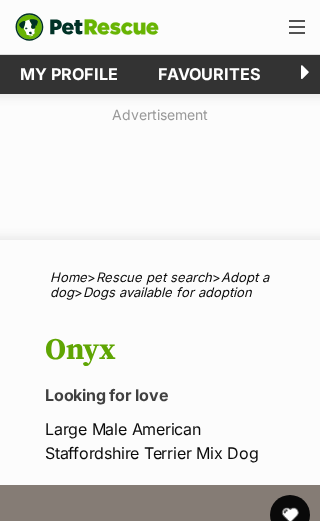 scroll, scrollTop: 46, scrollLeft: 0, axis: vertical 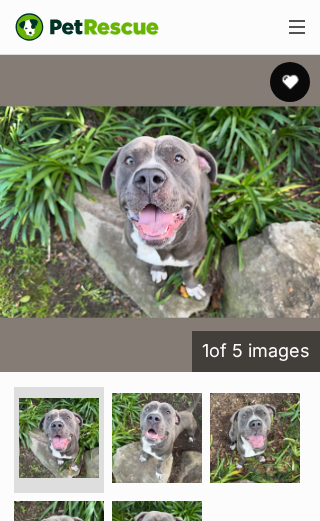 click at bounding box center (157, 546) 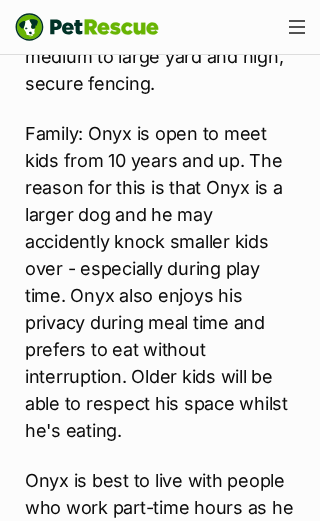 scroll, scrollTop: 4170, scrollLeft: 0, axis: vertical 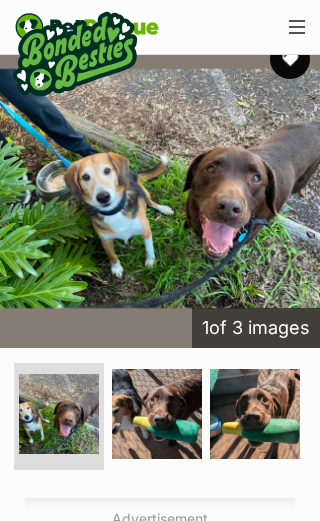click at bounding box center (157, 414) 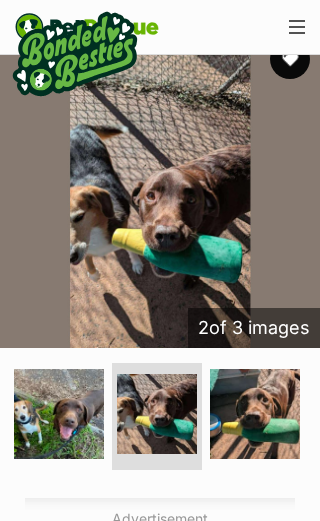 scroll, scrollTop: 0, scrollLeft: 0, axis: both 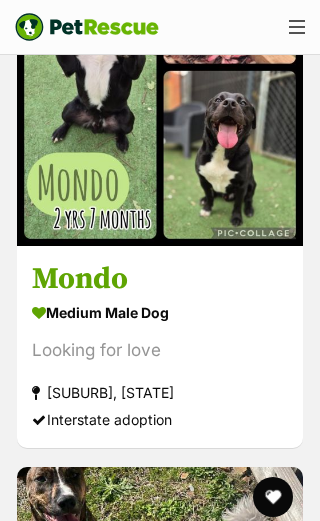 click at bounding box center (160, 103) 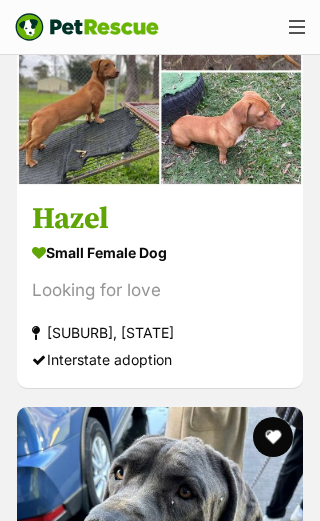 scroll, scrollTop: 5971, scrollLeft: 0, axis: vertical 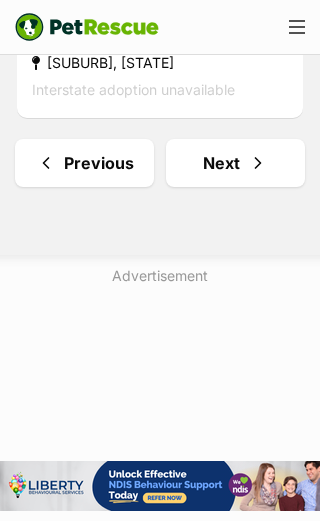 click at bounding box center (258, 163) 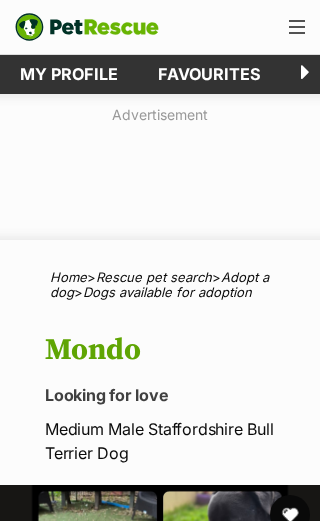 scroll, scrollTop: 172, scrollLeft: 0, axis: vertical 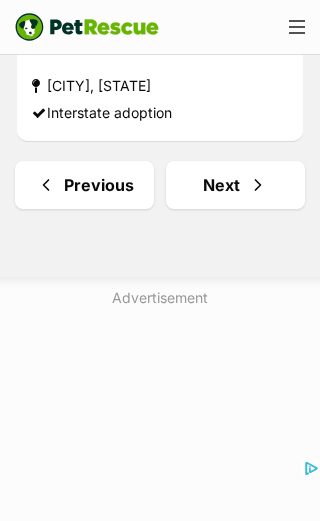 click on "Next" at bounding box center [235, 185] 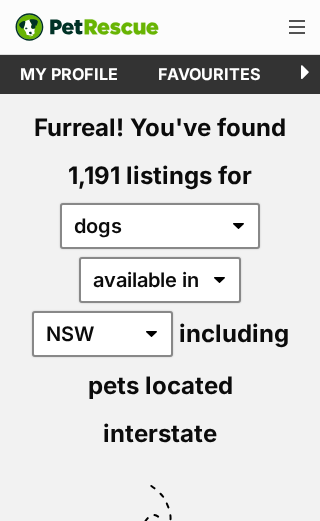 scroll, scrollTop: 0, scrollLeft: 0, axis: both 